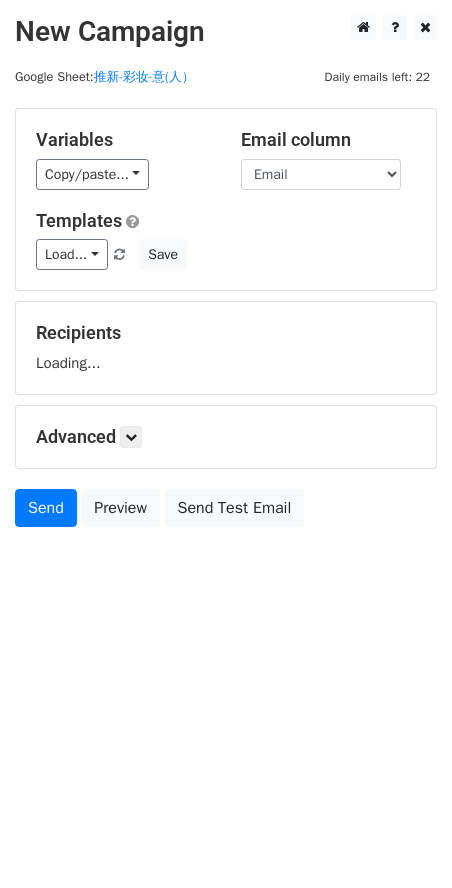 scroll, scrollTop: 0, scrollLeft: 0, axis: both 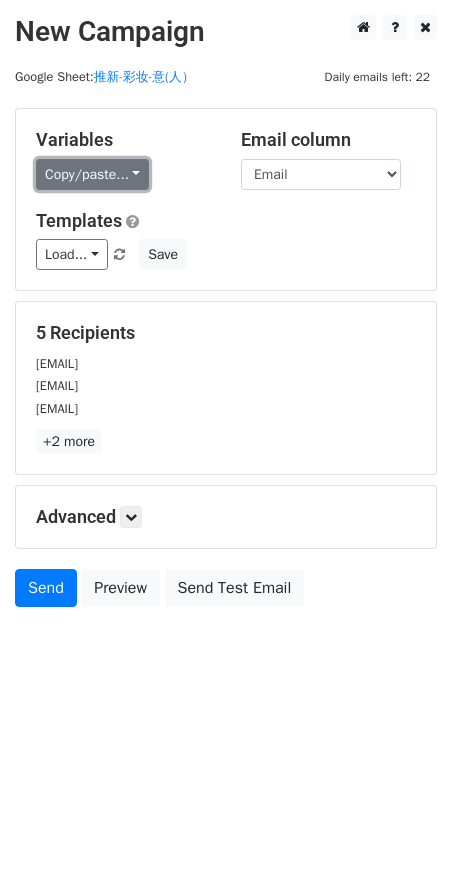 click on "Copy/paste..." at bounding box center [92, 174] 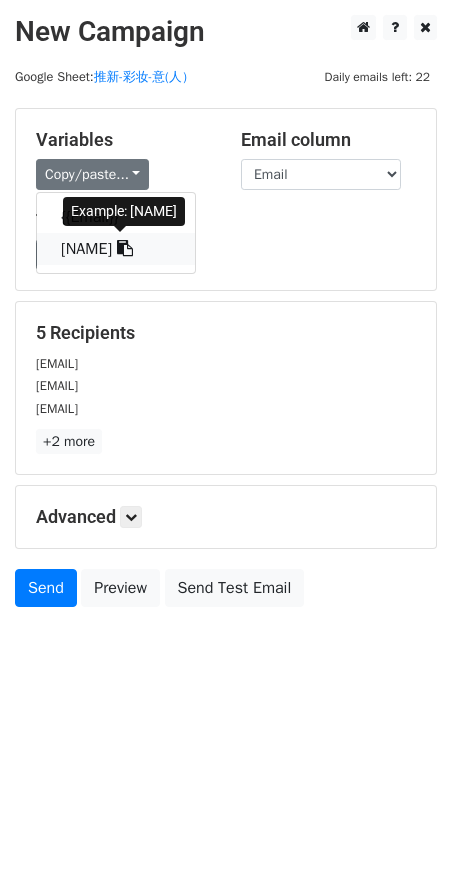 click on "{{first name}}" at bounding box center (116, 249) 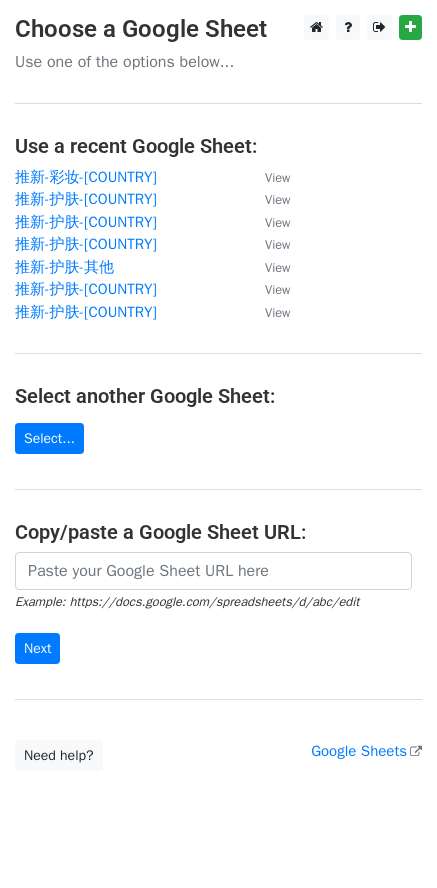 scroll, scrollTop: 0, scrollLeft: 0, axis: both 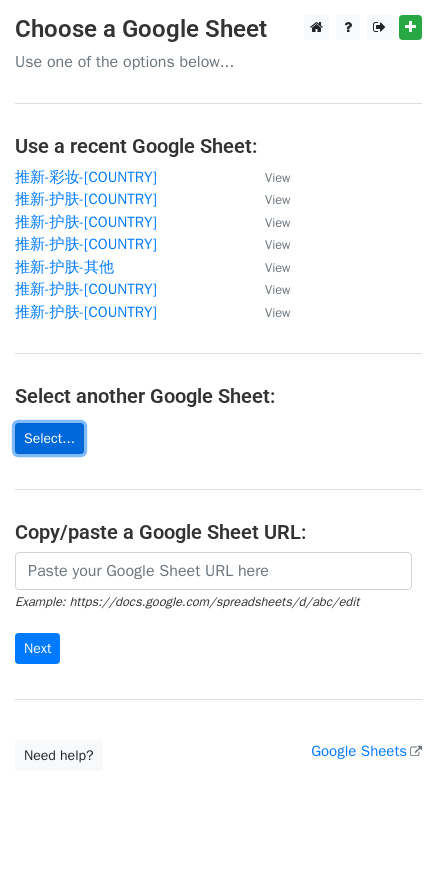 click on "Select..." at bounding box center [49, 438] 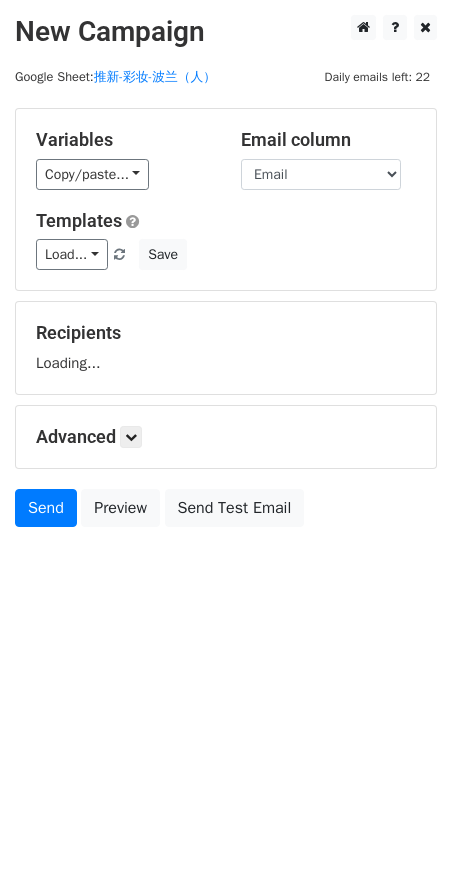 scroll, scrollTop: 0, scrollLeft: 0, axis: both 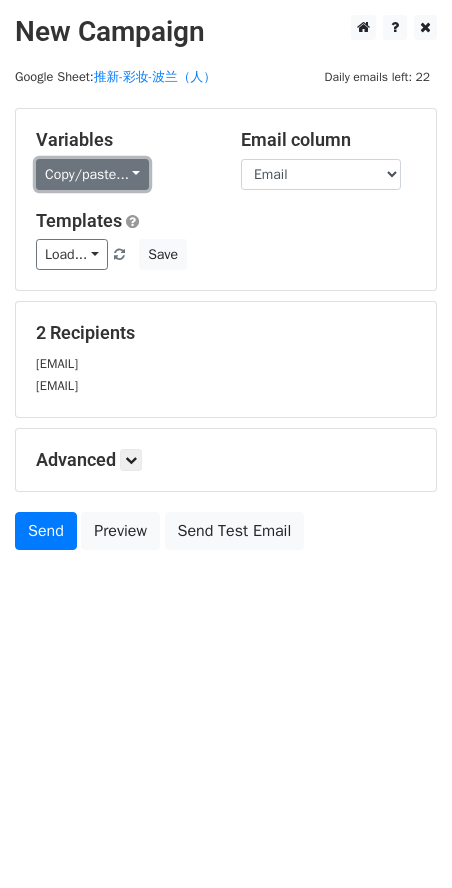 click on "Copy/paste..." at bounding box center (92, 174) 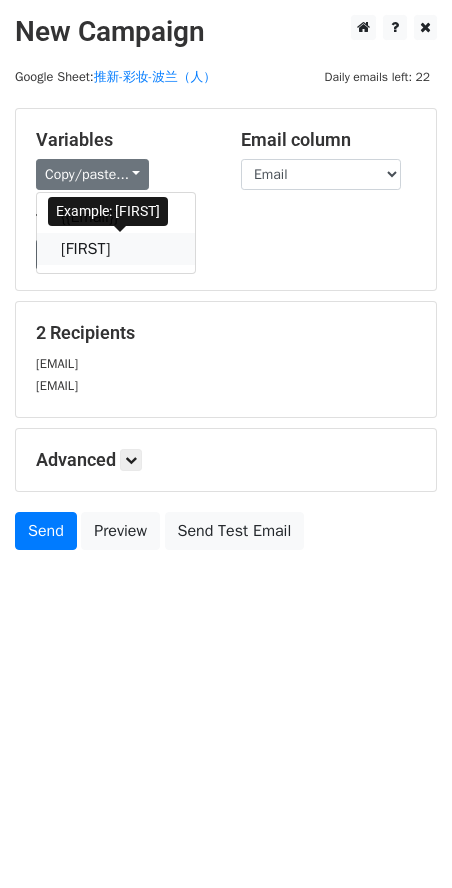 drag, startPoint x: 133, startPoint y: 257, endPoint x: 74, endPoint y: 257, distance: 59 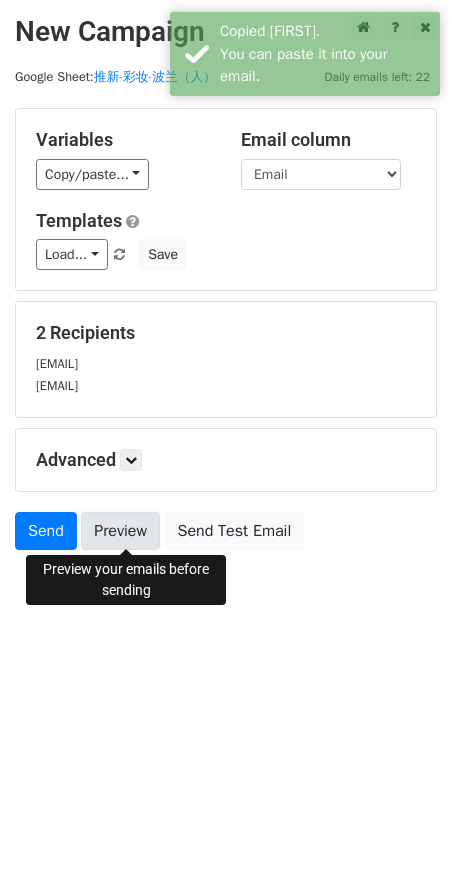 click on "Preview" at bounding box center [120, 531] 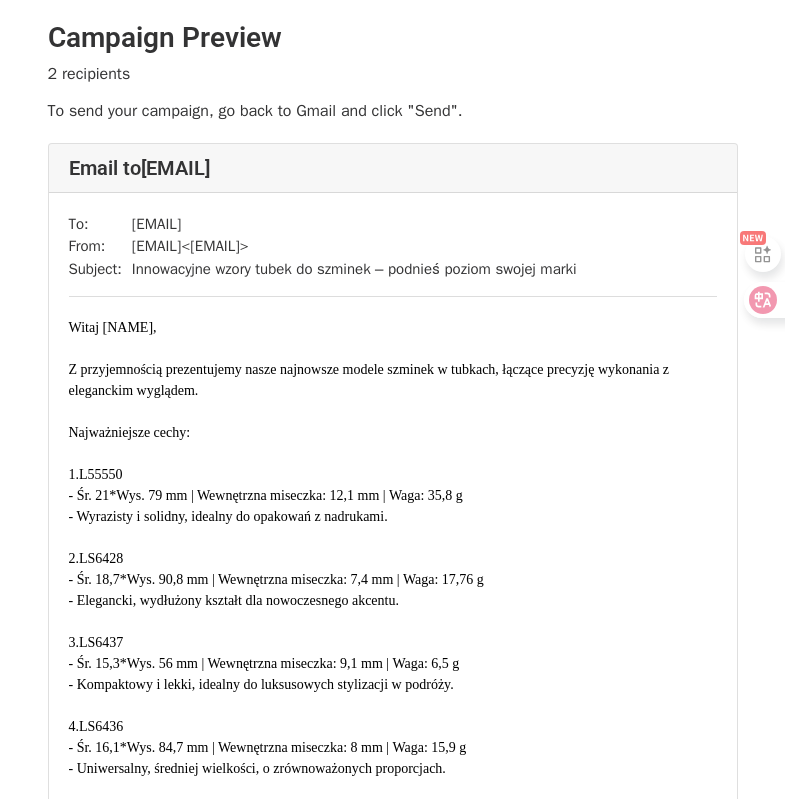 scroll, scrollTop: 0, scrollLeft: 0, axis: both 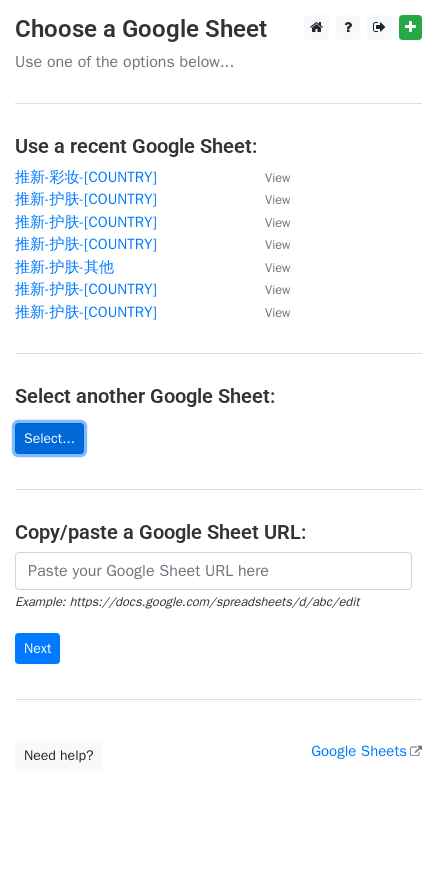 click on "Select..." at bounding box center [49, 438] 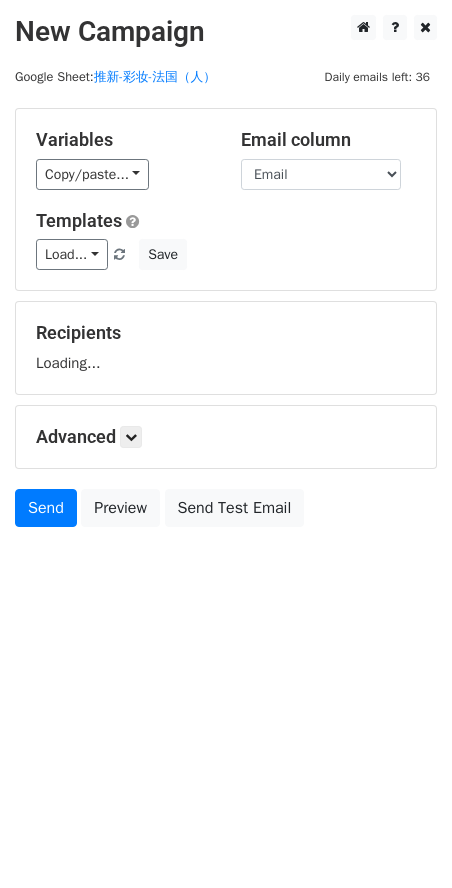 scroll, scrollTop: 0, scrollLeft: 0, axis: both 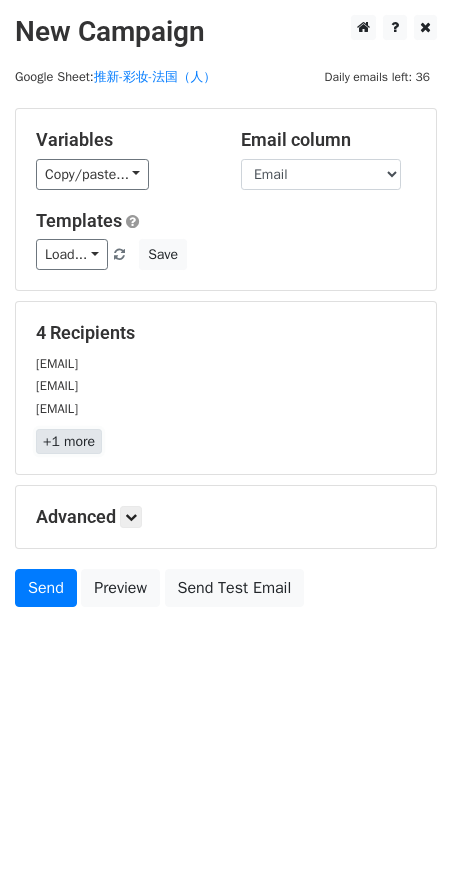 click on "+1 more" at bounding box center [69, 441] 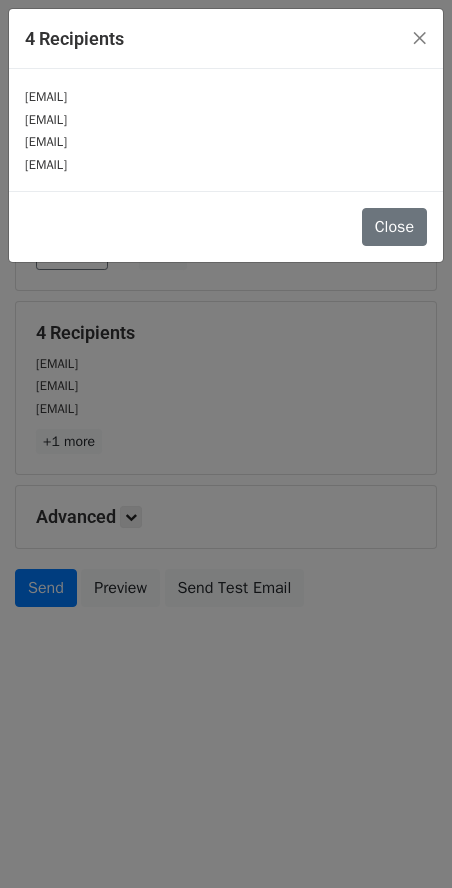click on "etremosa@mirecosmetics.com" at bounding box center [226, 164] 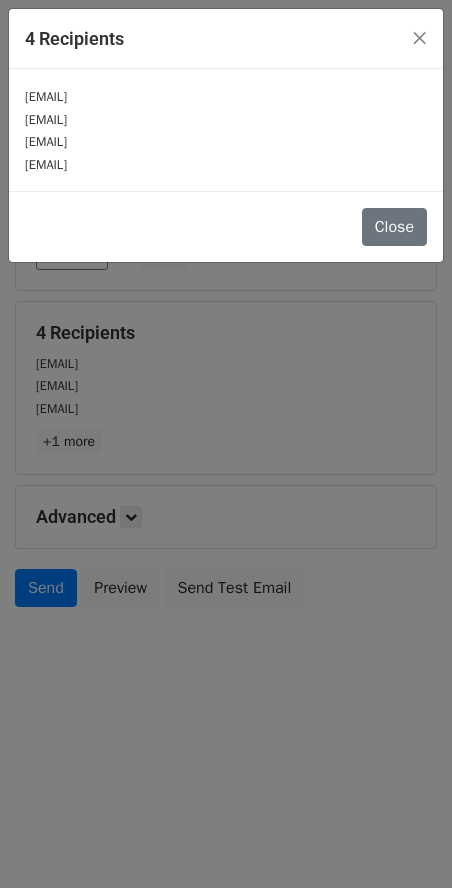 click on "etremosa@mirecosmetics.com" at bounding box center (226, 164) 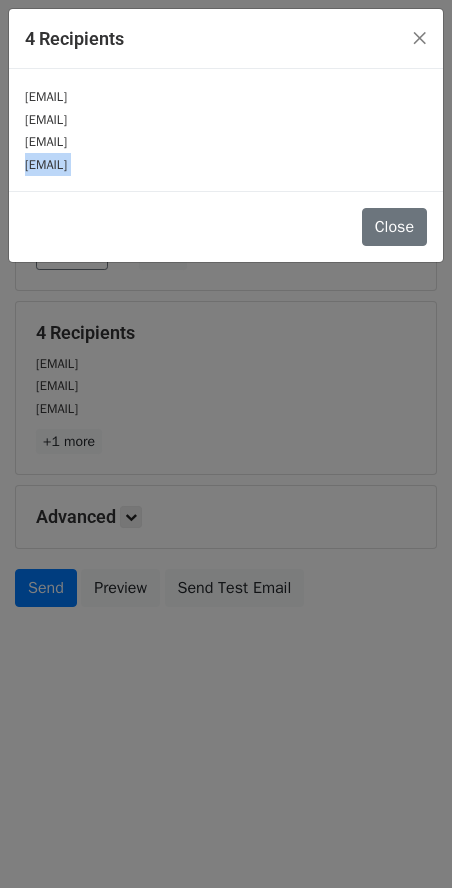 click on "etremosa@mirecosmetics.com" at bounding box center [226, 164] 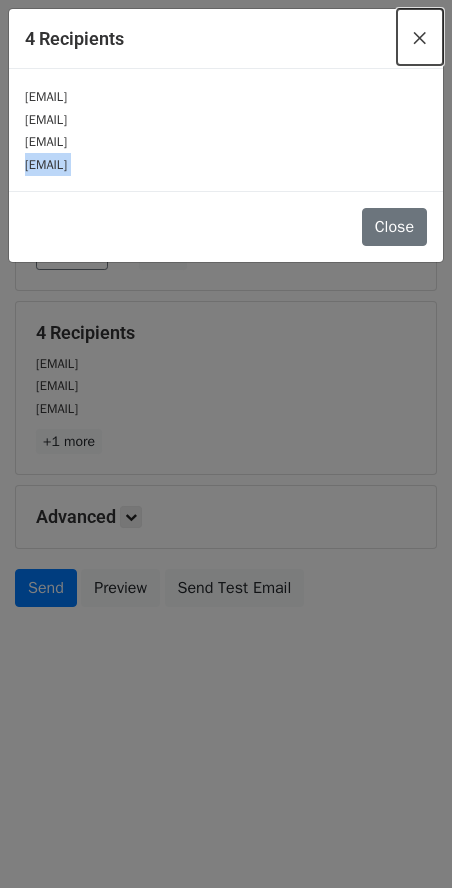 click on "×" at bounding box center (420, 37) 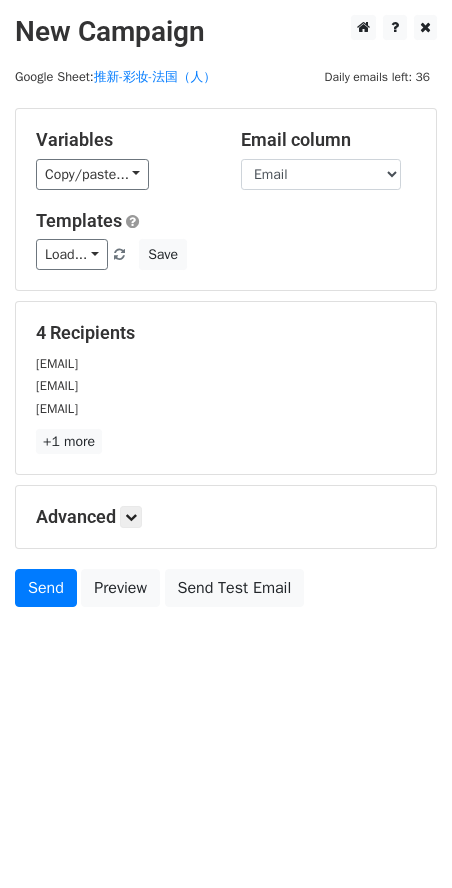 click on "agathe@pomponne-makeup.com" at bounding box center [57, 409] 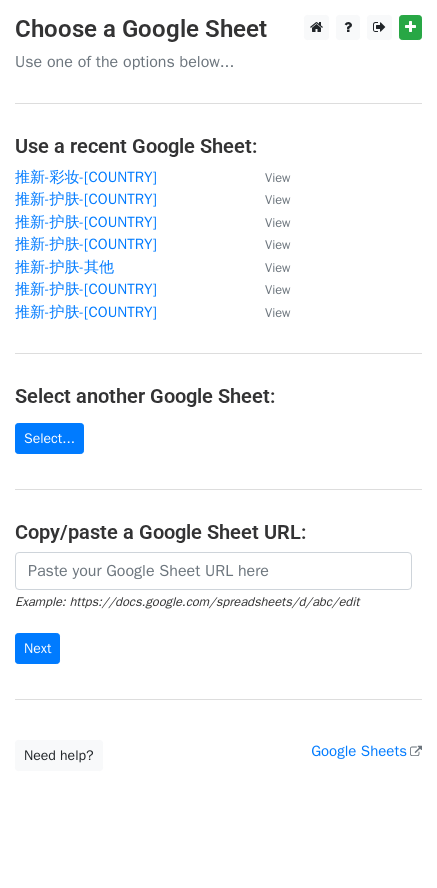 scroll, scrollTop: 0, scrollLeft: 0, axis: both 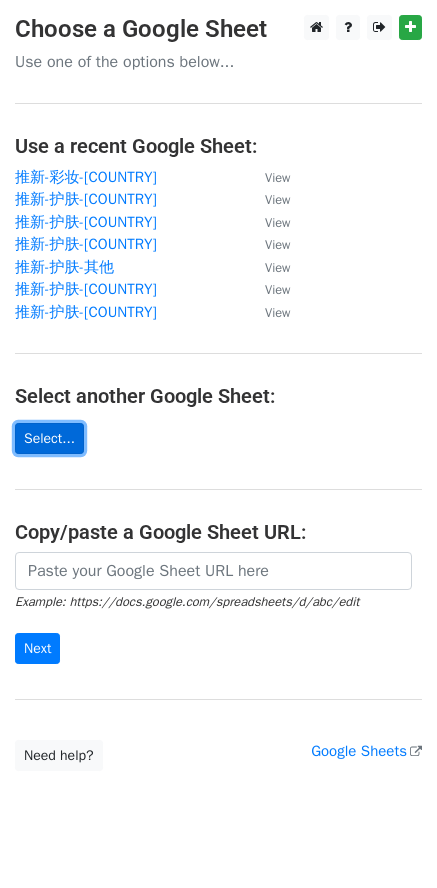 click on "Select..." at bounding box center (49, 438) 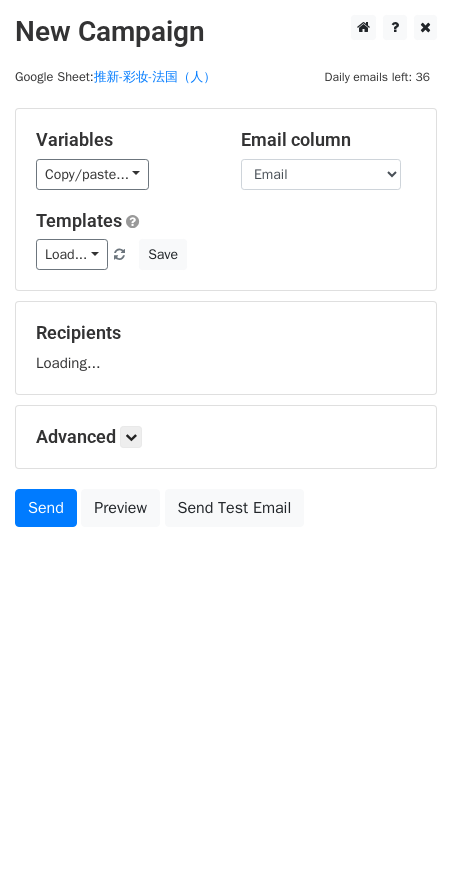 scroll, scrollTop: 0, scrollLeft: 0, axis: both 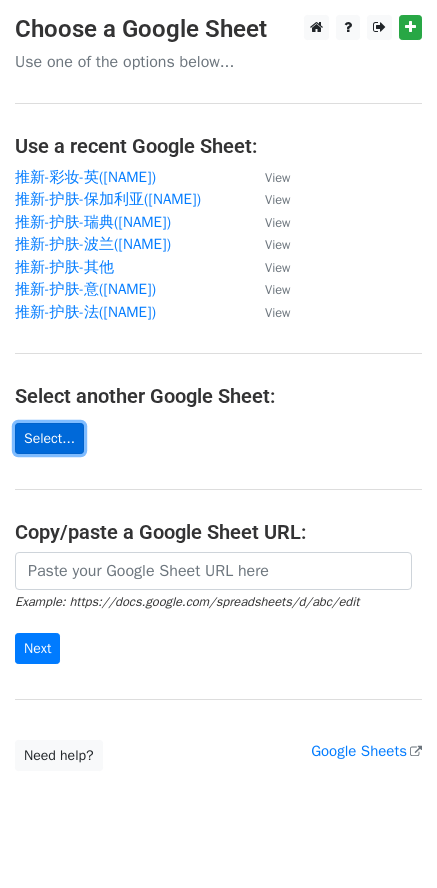 click on "Select..." at bounding box center [49, 438] 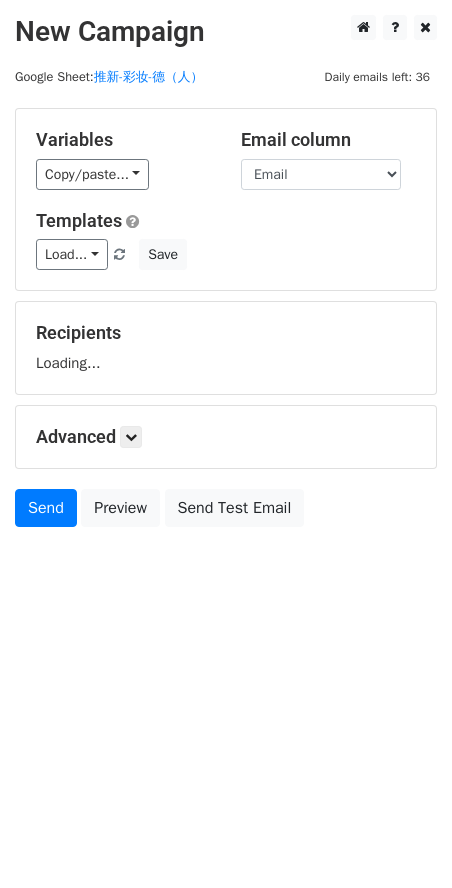 scroll, scrollTop: 0, scrollLeft: 0, axis: both 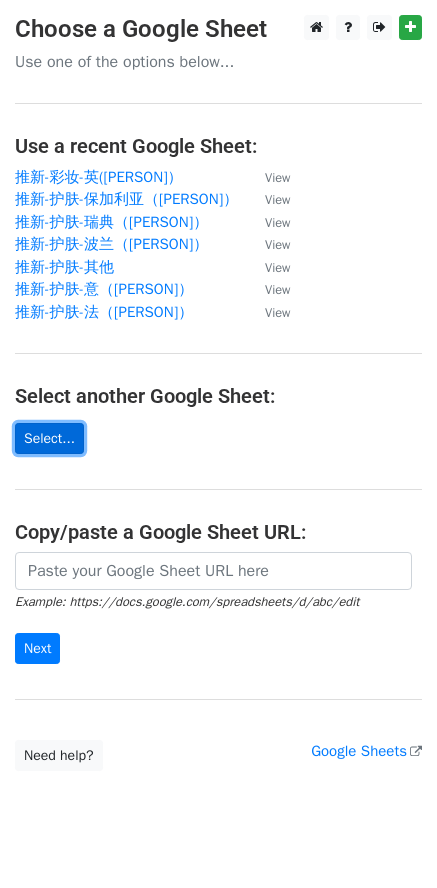 click on "Select..." at bounding box center [49, 438] 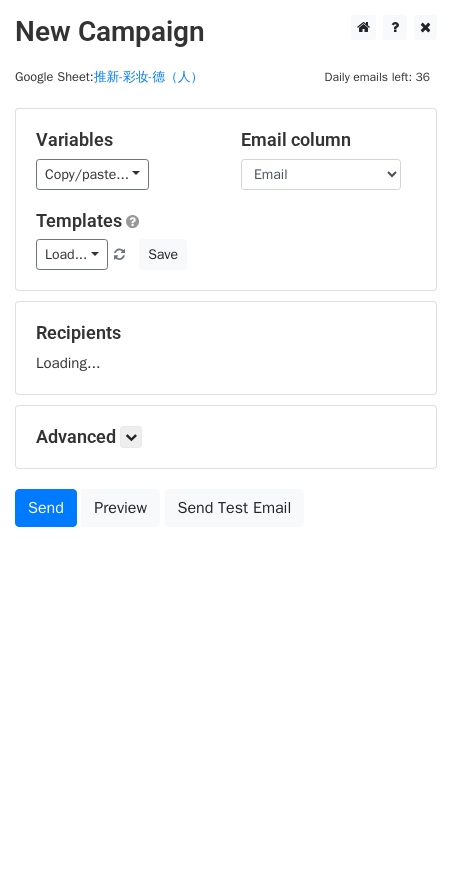 scroll, scrollTop: 0, scrollLeft: 0, axis: both 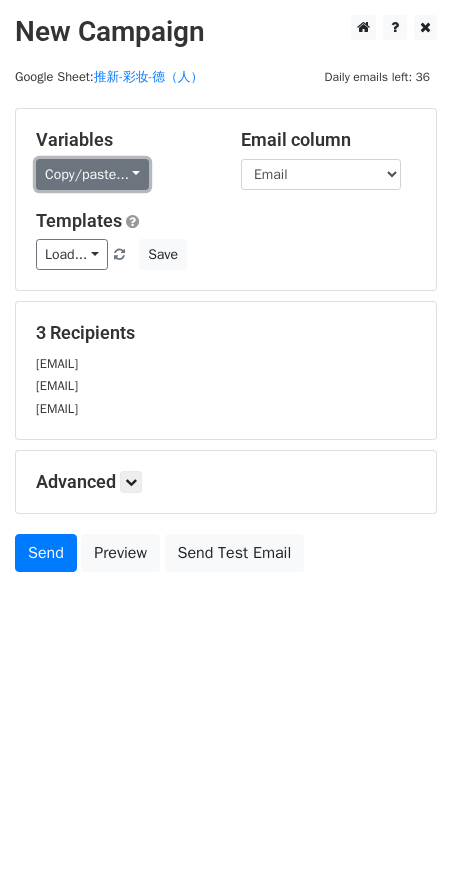 click on "Copy/paste..." at bounding box center (92, 174) 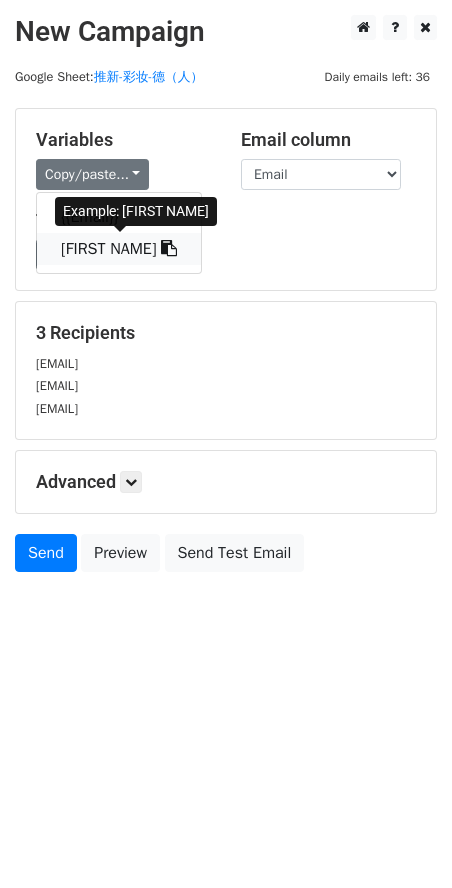 click on "[FIRST NAME]" at bounding box center (119, 249) 